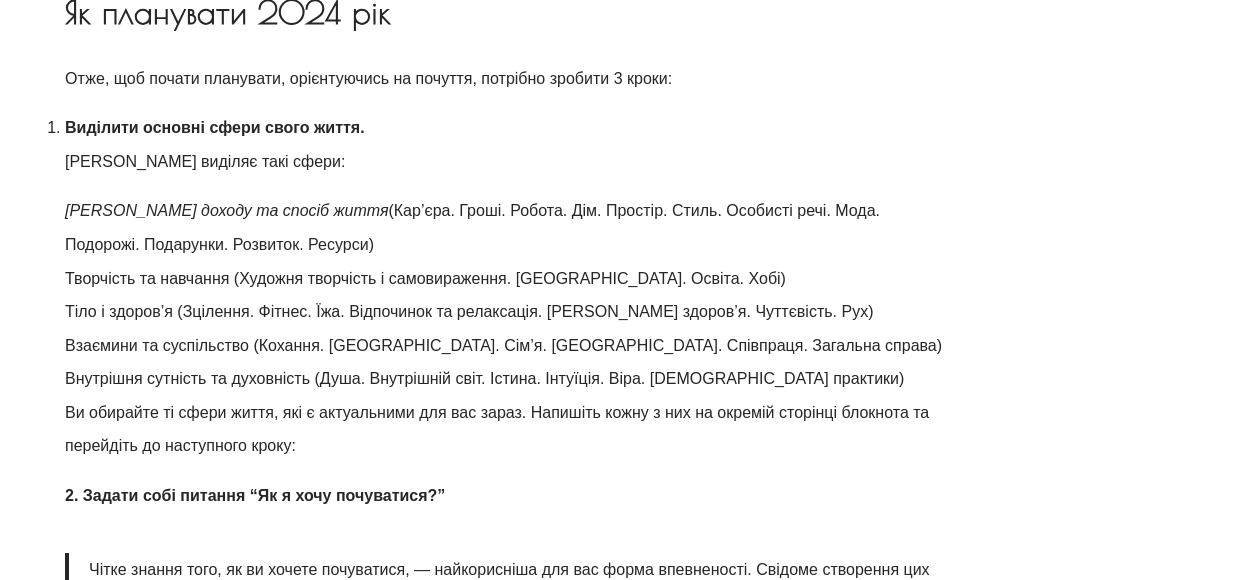 scroll, scrollTop: 1500, scrollLeft: 0, axis: vertical 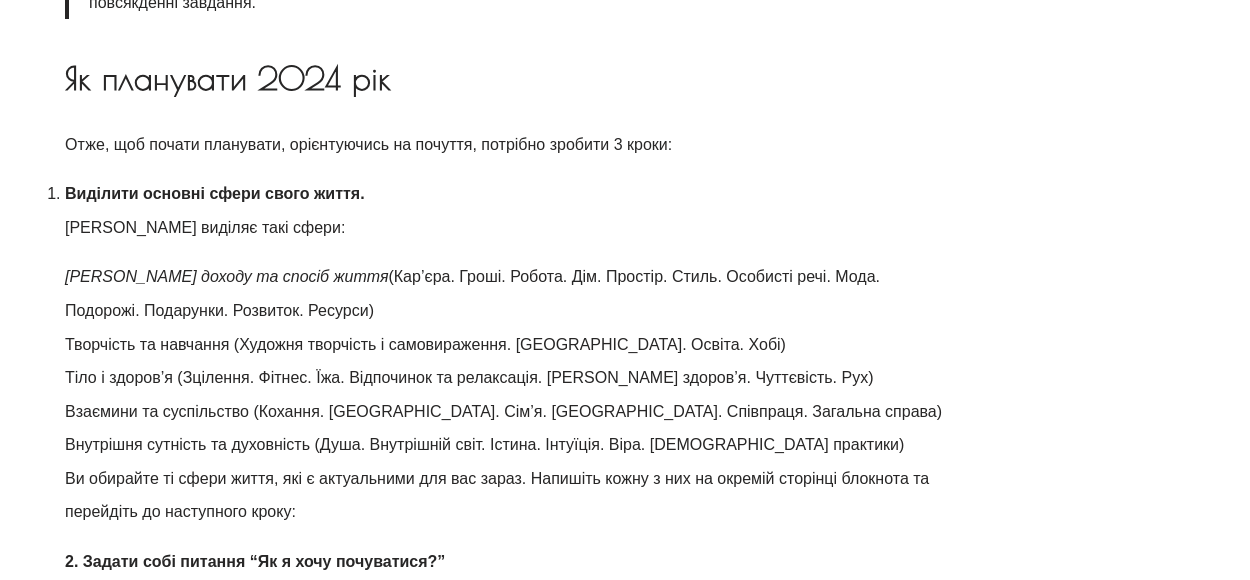 drag, startPoint x: 76, startPoint y: 343, endPoint x: 472, endPoint y: 350, distance: 396.06186 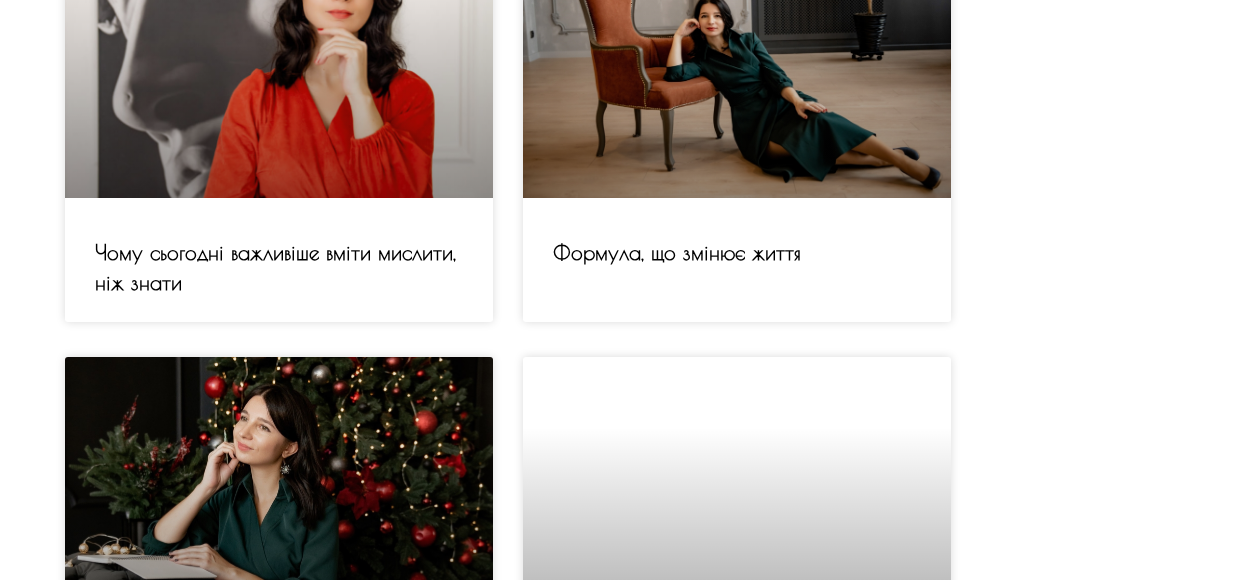 scroll, scrollTop: 4200, scrollLeft: 0, axis: vertical 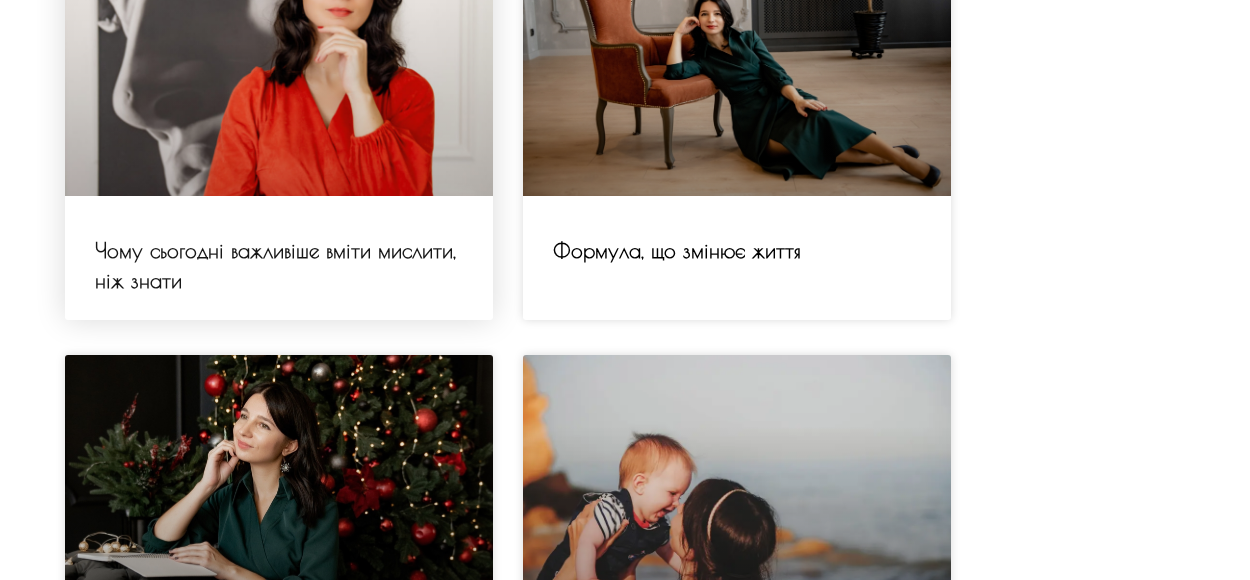 click on "Чому сьогодні важливіше вміти мислити, ніж знати" at bounding box center [275, 264] 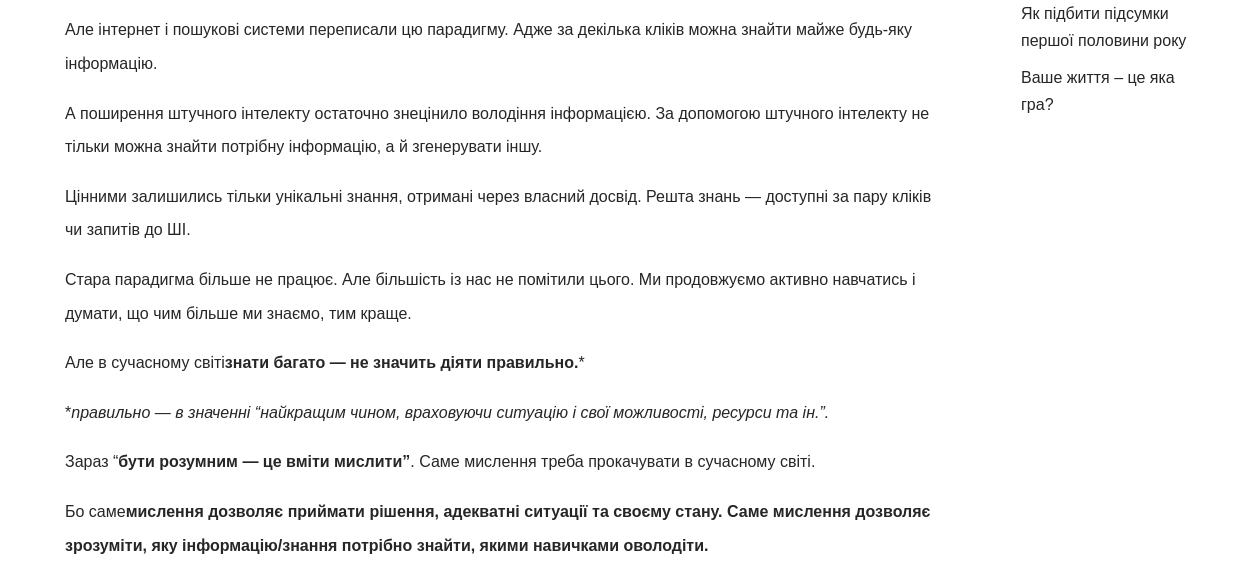 scroll, scrollTop: 1000, scrollLeft: 0, axis: vertical 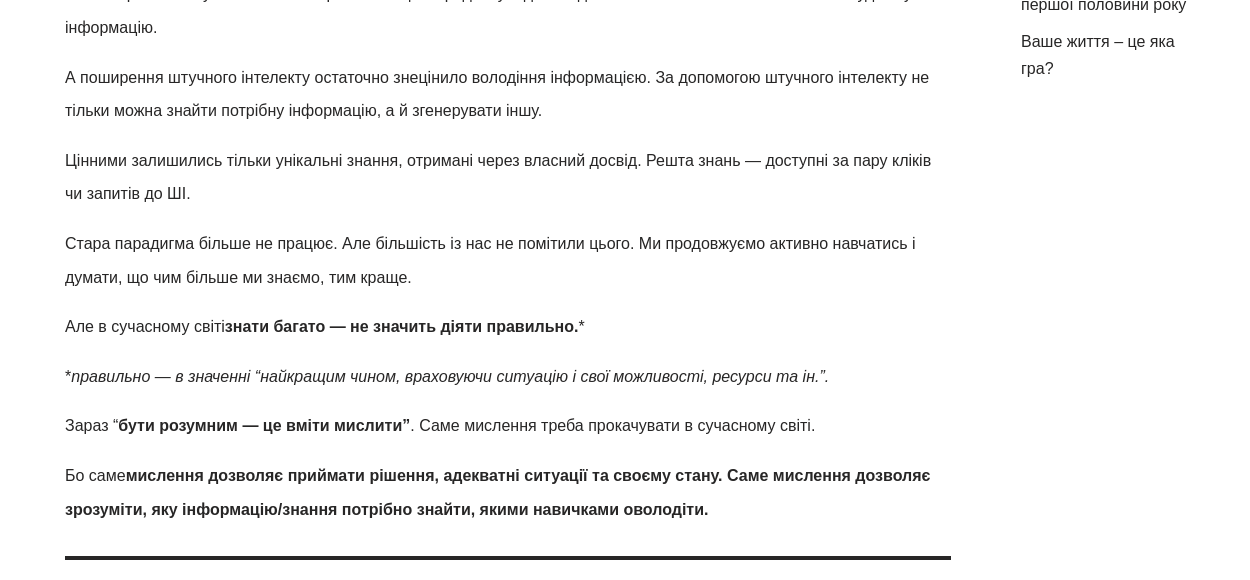 drag, startPoint x: 256, startPoint y: 382, endPoint x: 665, endPoint y: 376, distance: 409.044 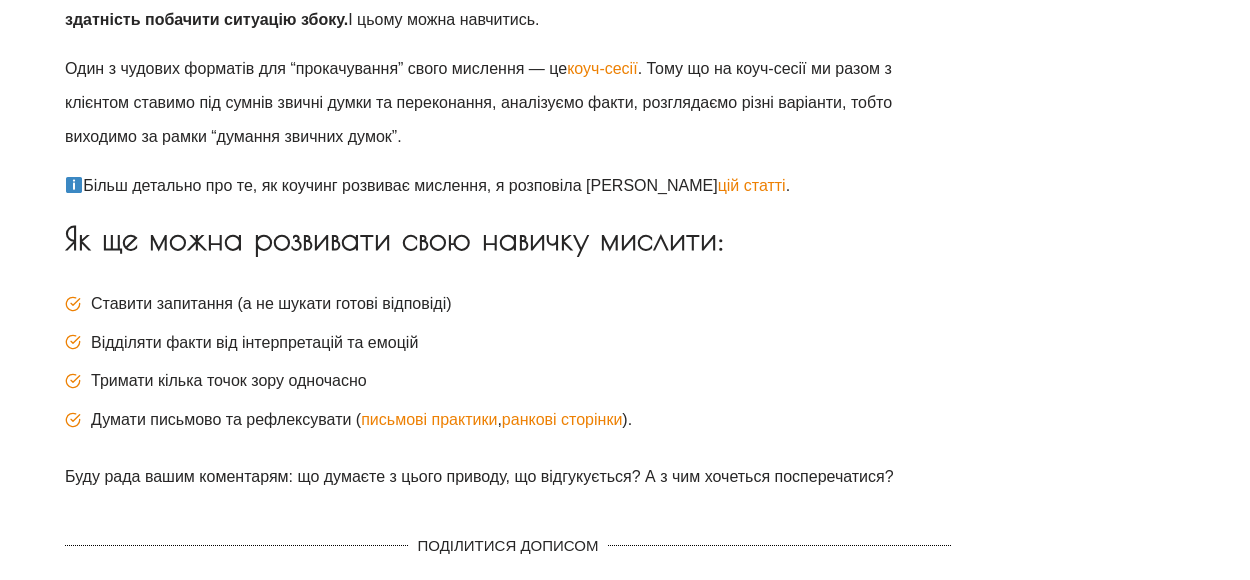 scroll, scrollTop: 2000, scrollLeft: 0, axis: vertical 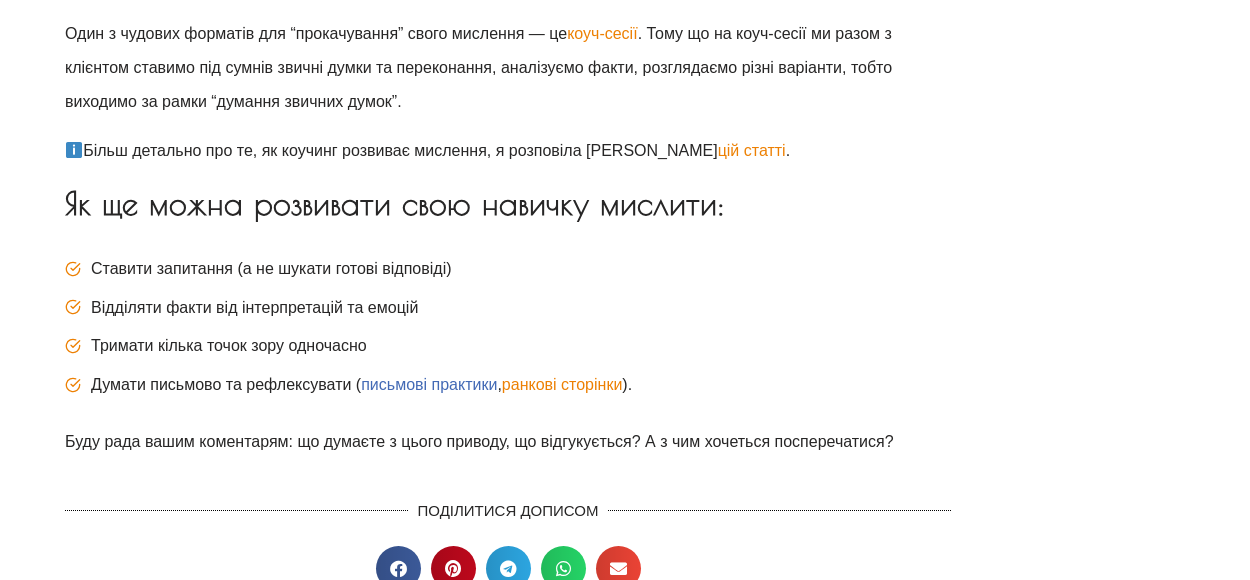 click on "письмові практики" at bounding box center (429, 384) 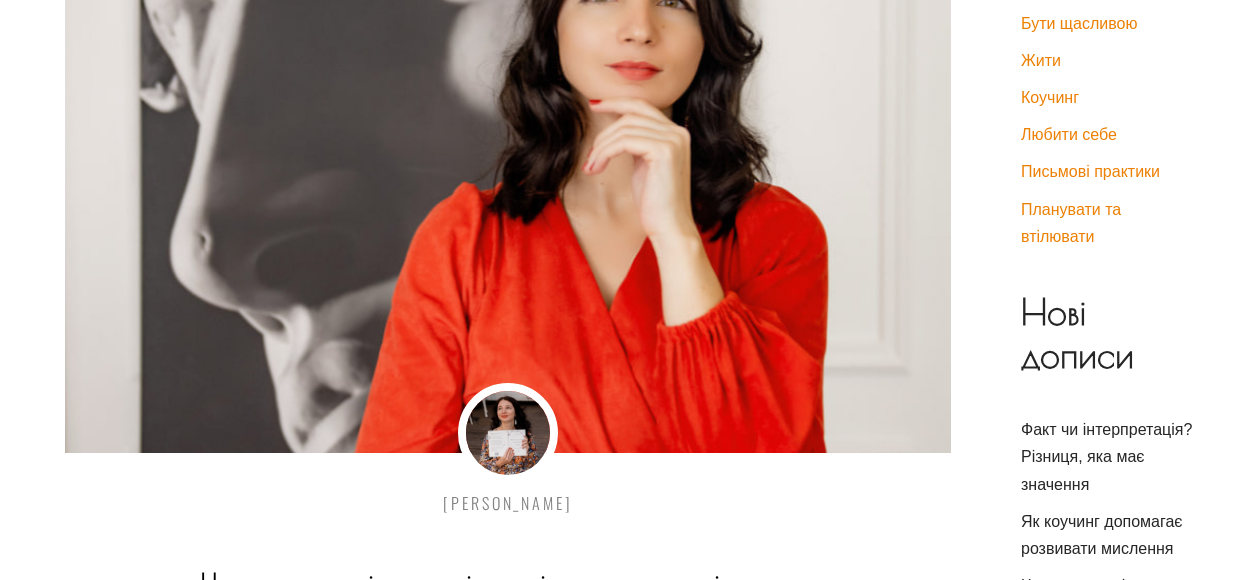scroll, scrollTop: 0, scrollLeft: 0, axis: both 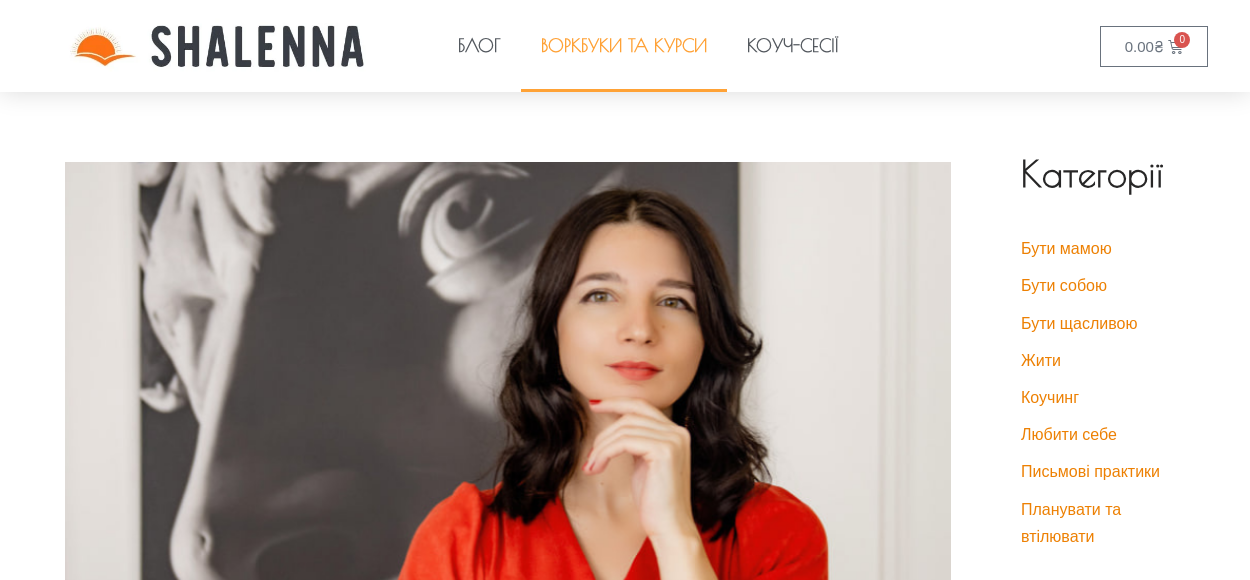 click on "Воркбуки та курси" 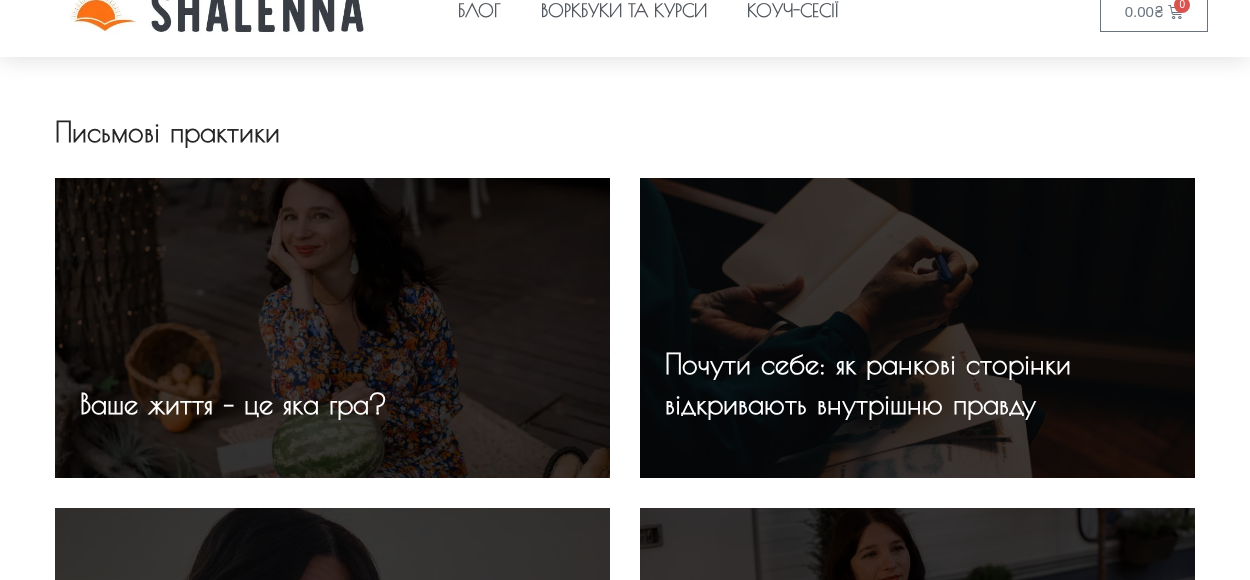 scroll, scrollTop: 0, scrollLeft: 0, axis: both 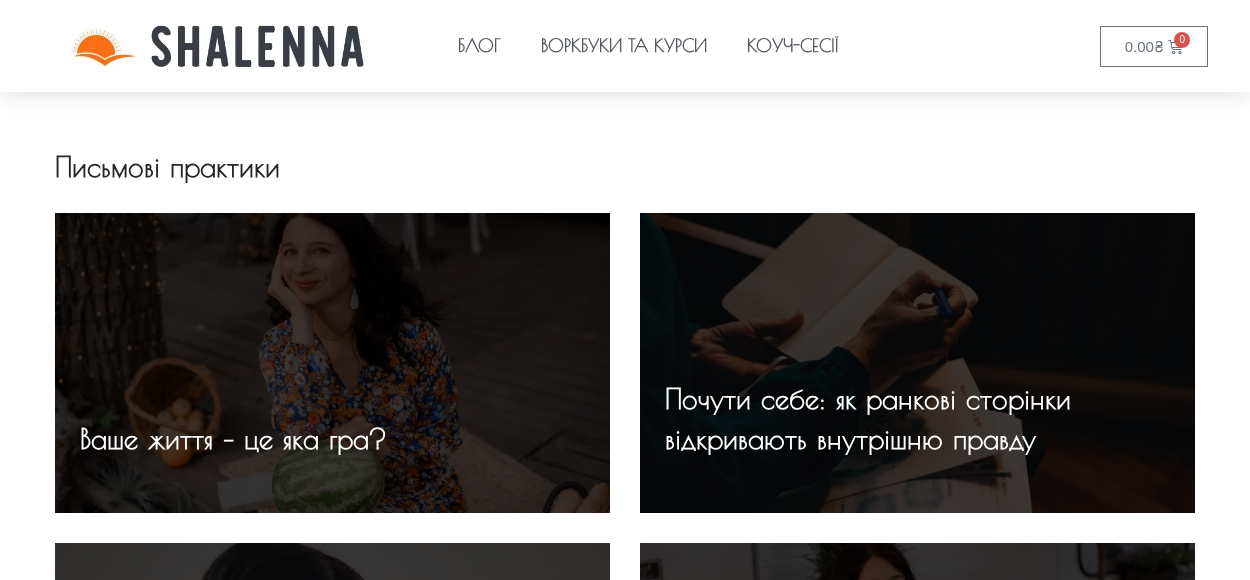 click on "Ваше життя – це яка гра?" at bounding box center (233, 363) 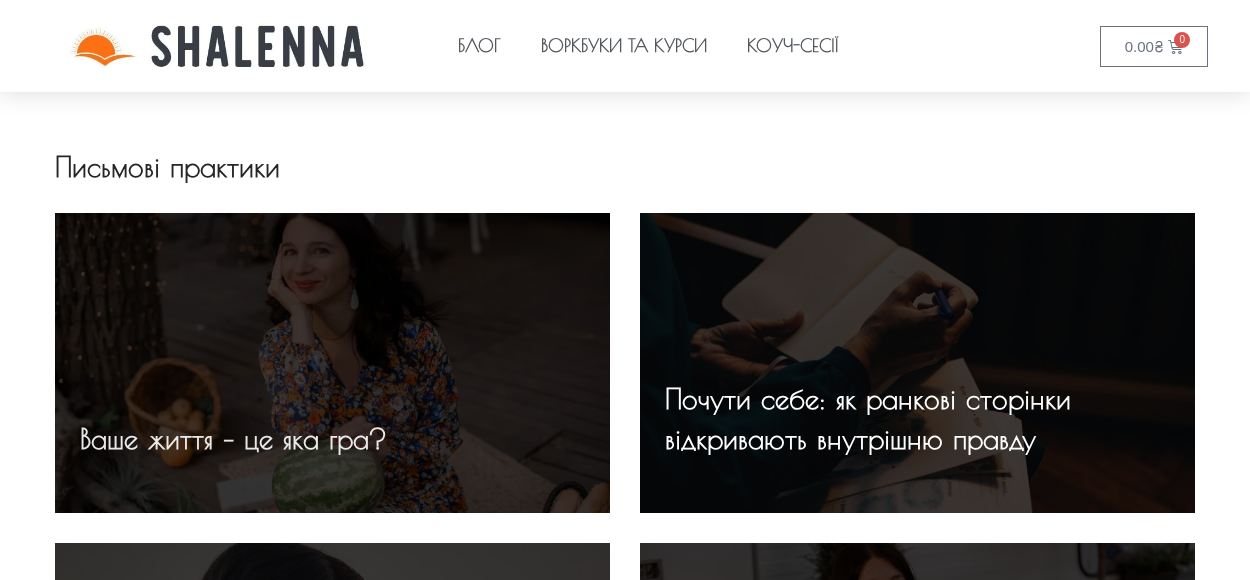 click on "Ваше життя – це яка гра?" at bounding box center [233, 438] 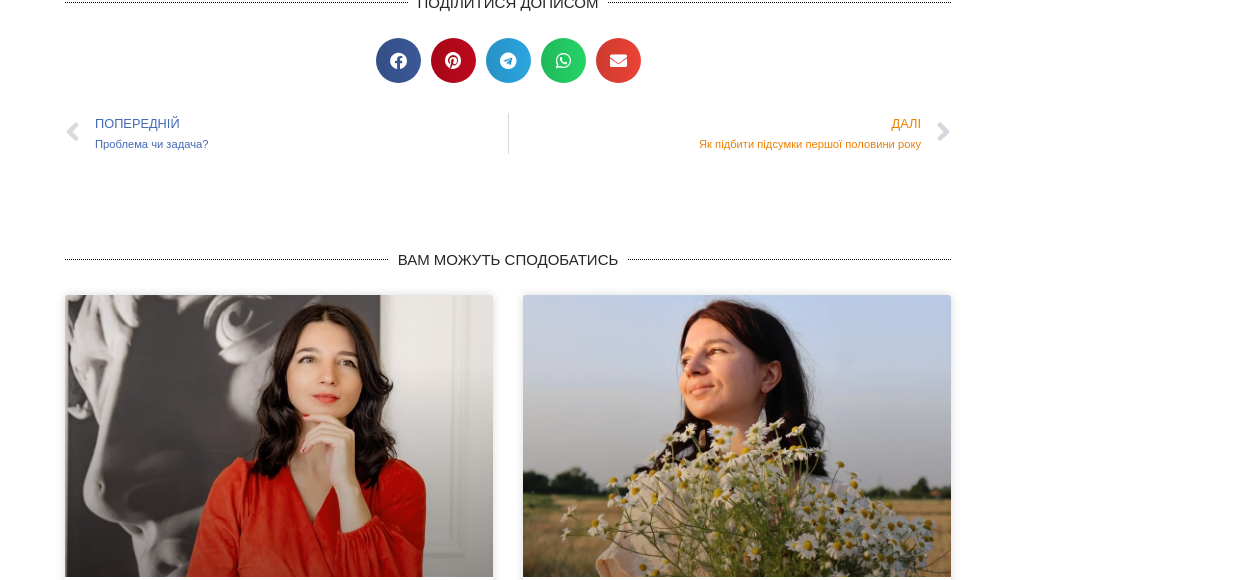 scroll, scrollTop: 3300, scrollLeft: 0, axis: vertical 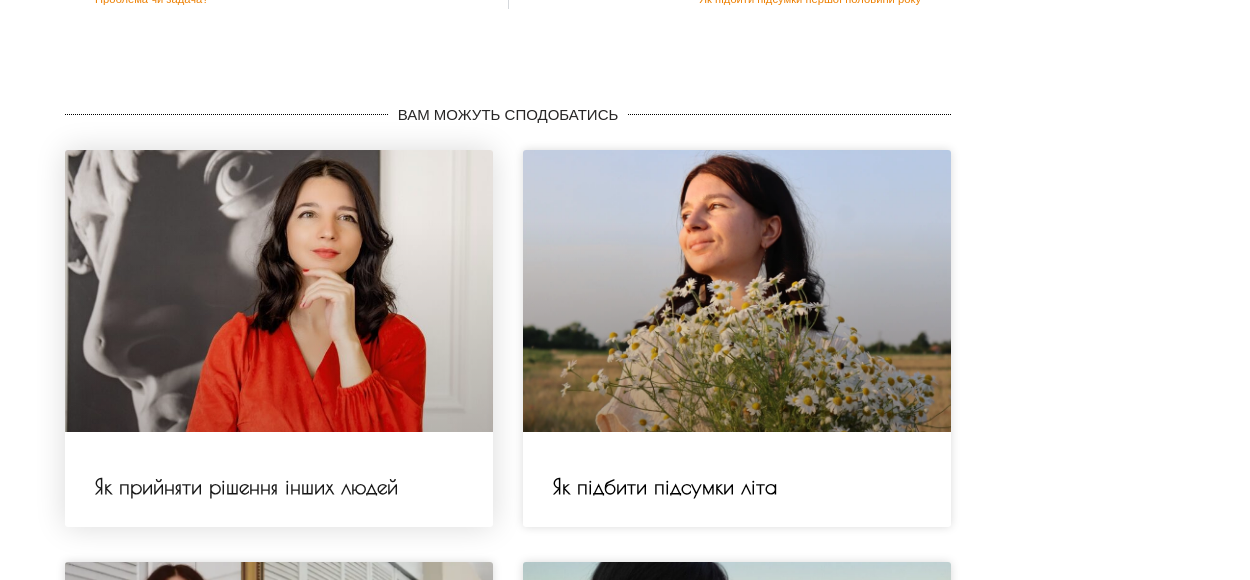 click on "Як прийняти рішення інших людей" at bounding box center (246, 486) 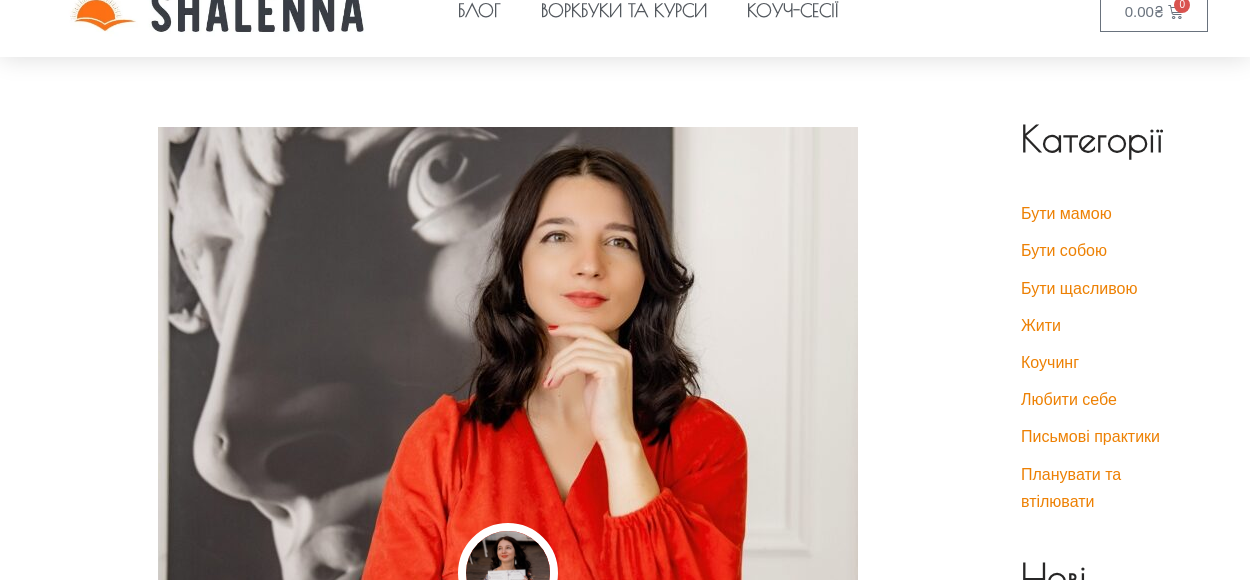scroll, scrollTop: 0, scrollLeft: 0, axis: both 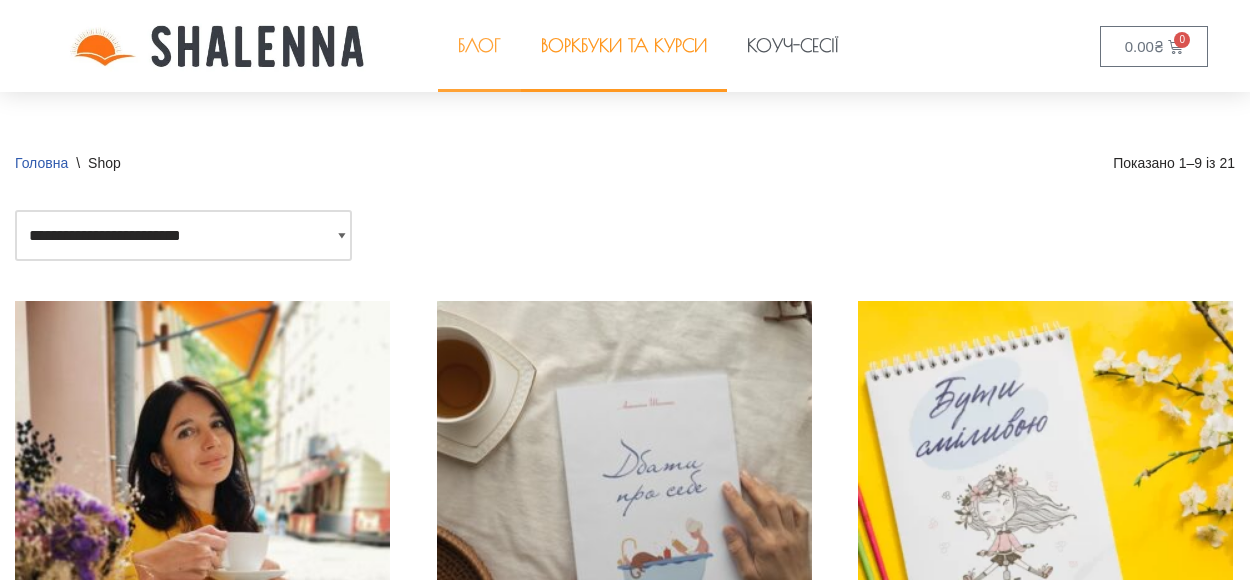 click on "Блог" 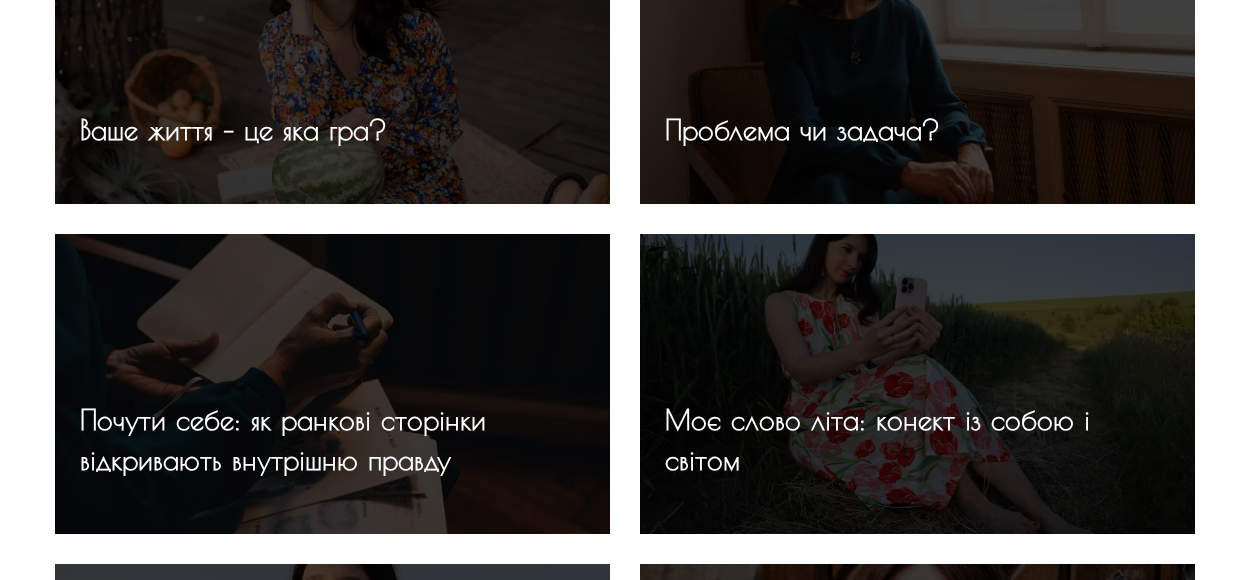 scroll, scrollTop: 1000, scrollLeft: 0, axis: vertical 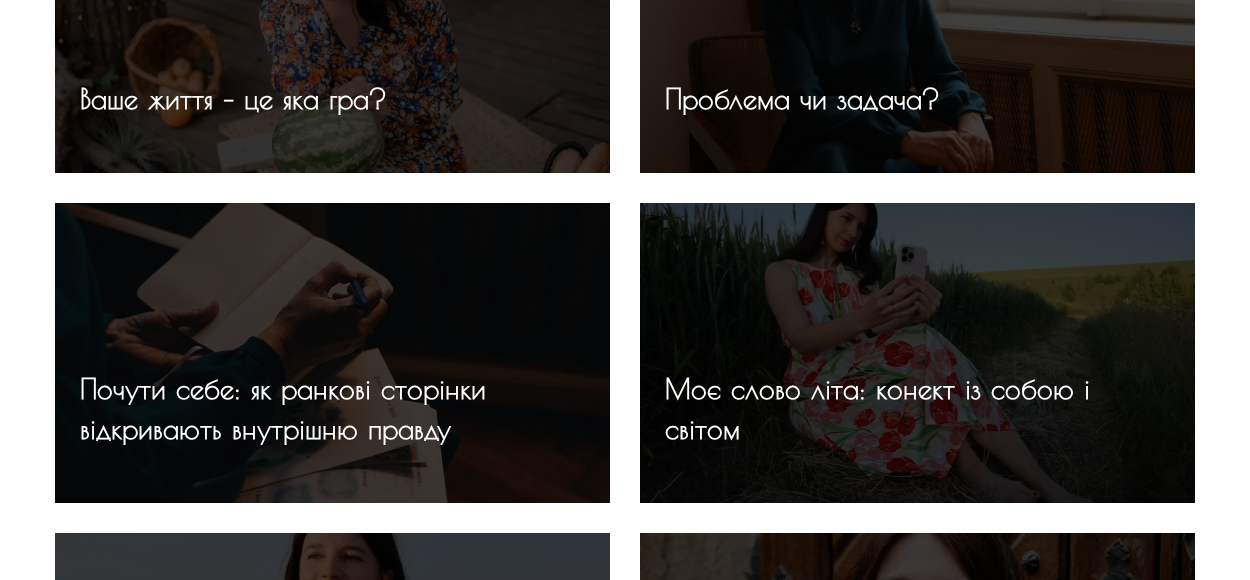 click on "Почути себе: як ранкові сторінки відкривають внутрішню правду" at bounding box center [332, 353] 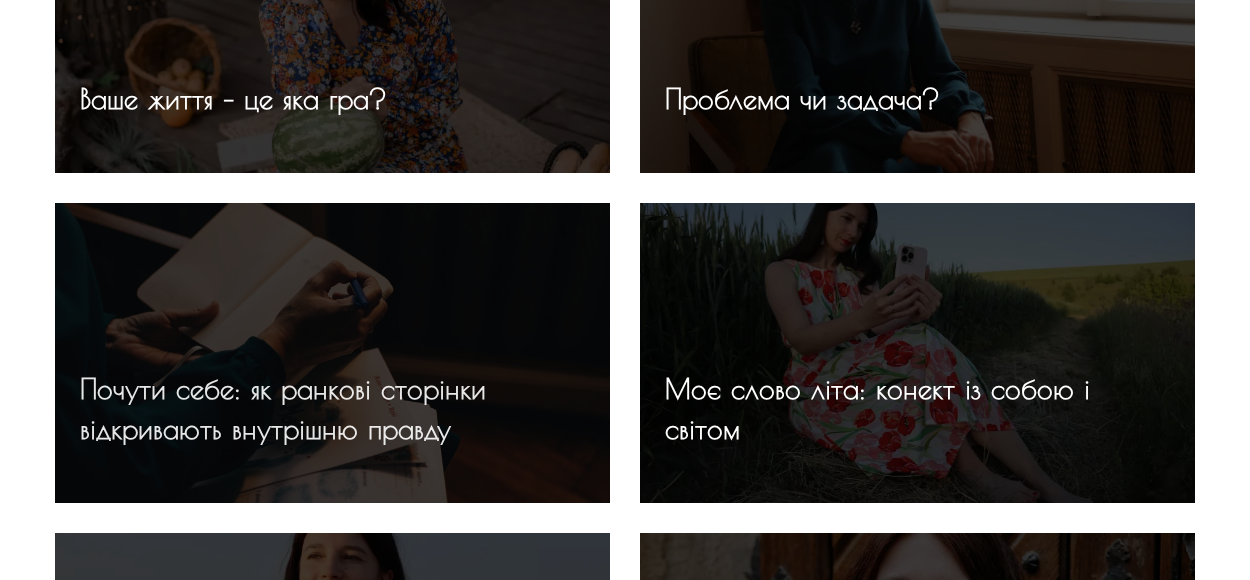 click on "Почути себе: як ранкові сторінки відкривають внутрішню правду" at bounding box center [283, 408] 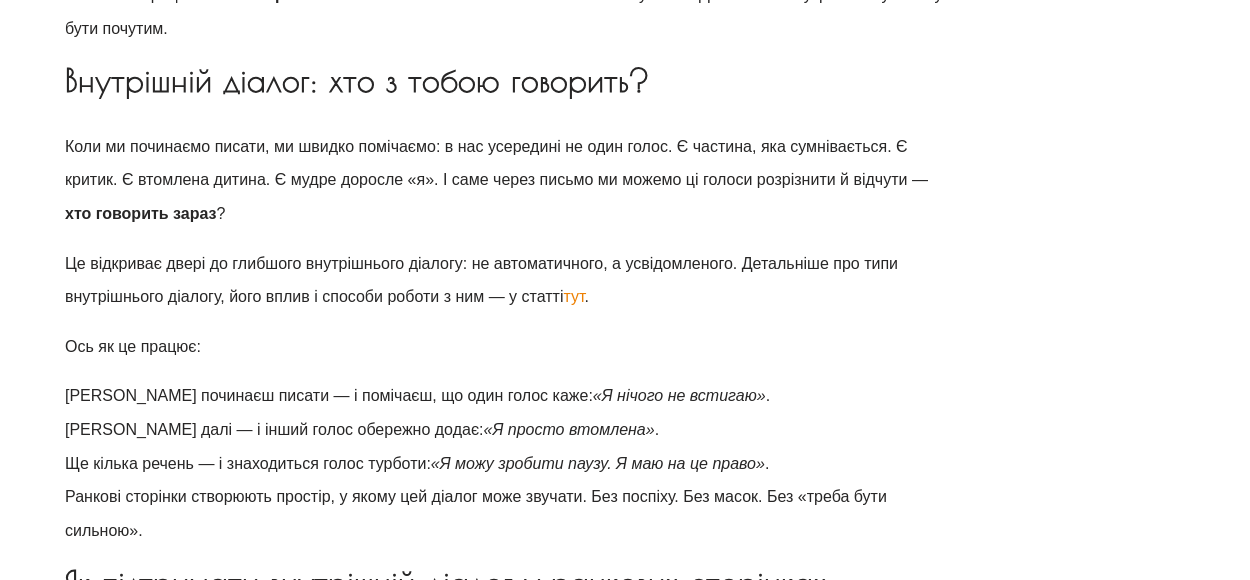 scroll, scrollTop: 1500, scrollLeft: 0, axis: vertical 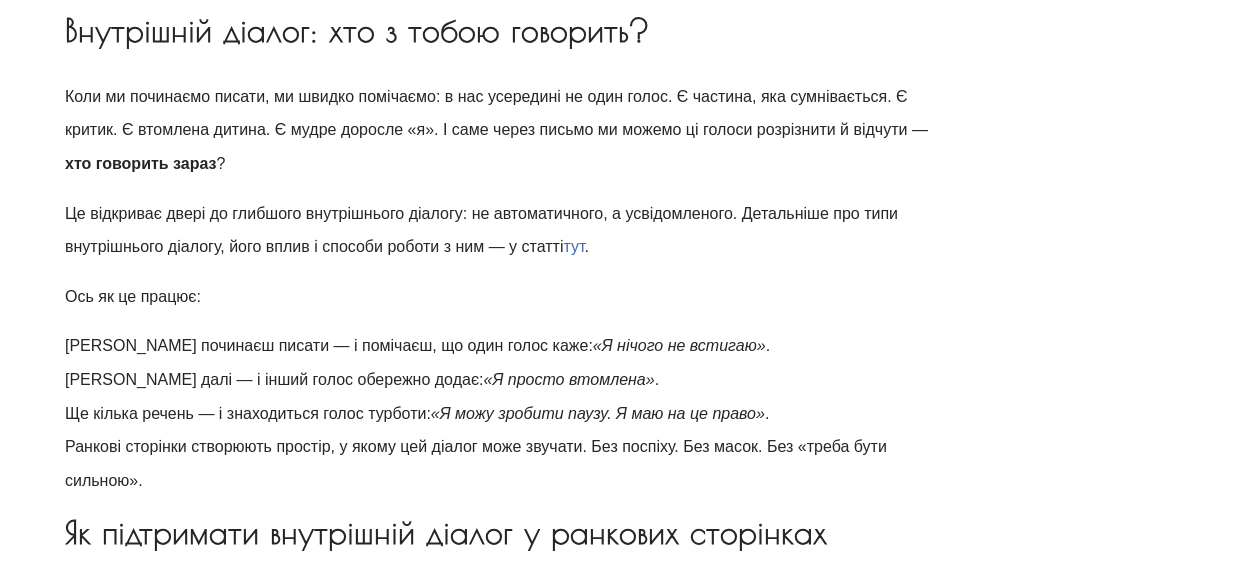 click on "тут" at bounding box center [573, 246] 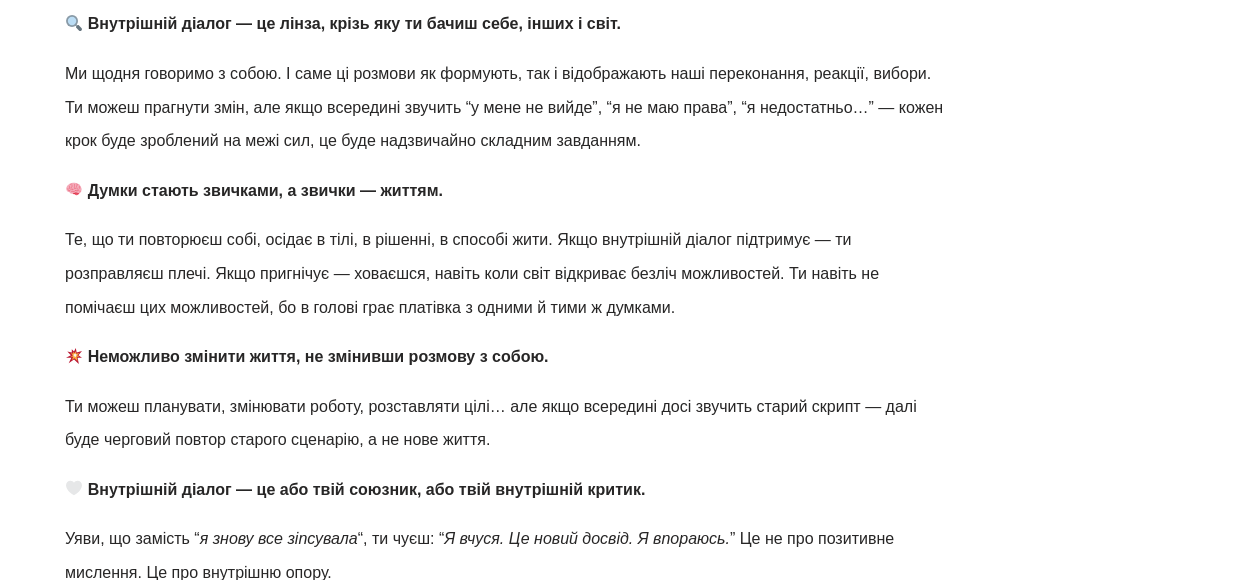 scroll, scrollTop: 1500, scrollLeft: 0, axis: vertical 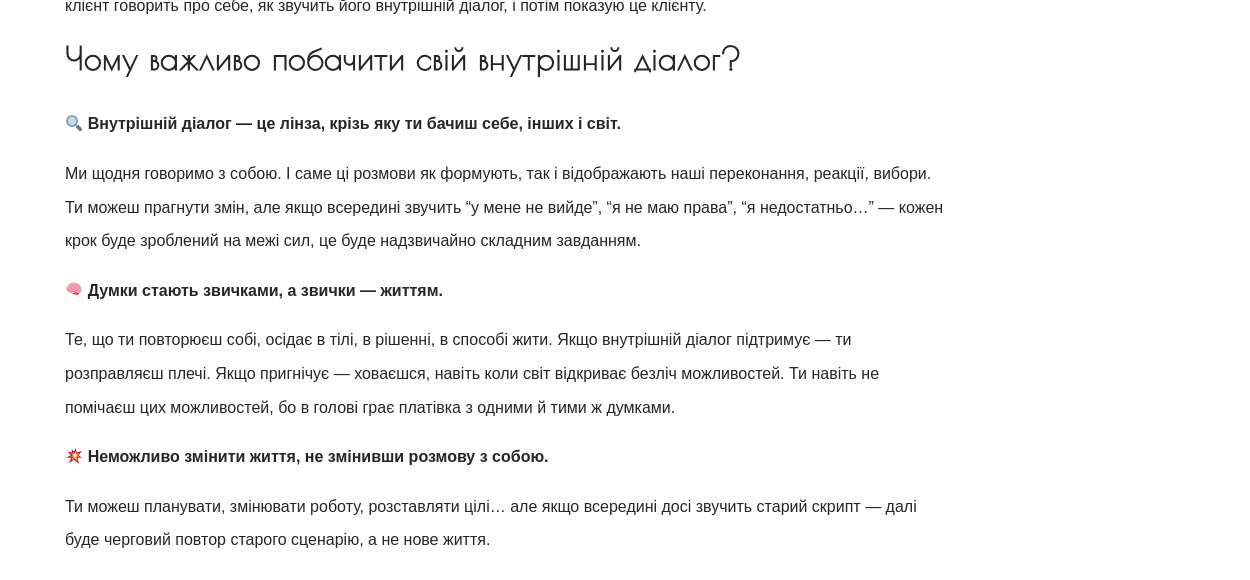 drag, startPoint x: 971, startPoint y: 173, endPoint x: 280, endPoint y: 180, distance: 691.03546 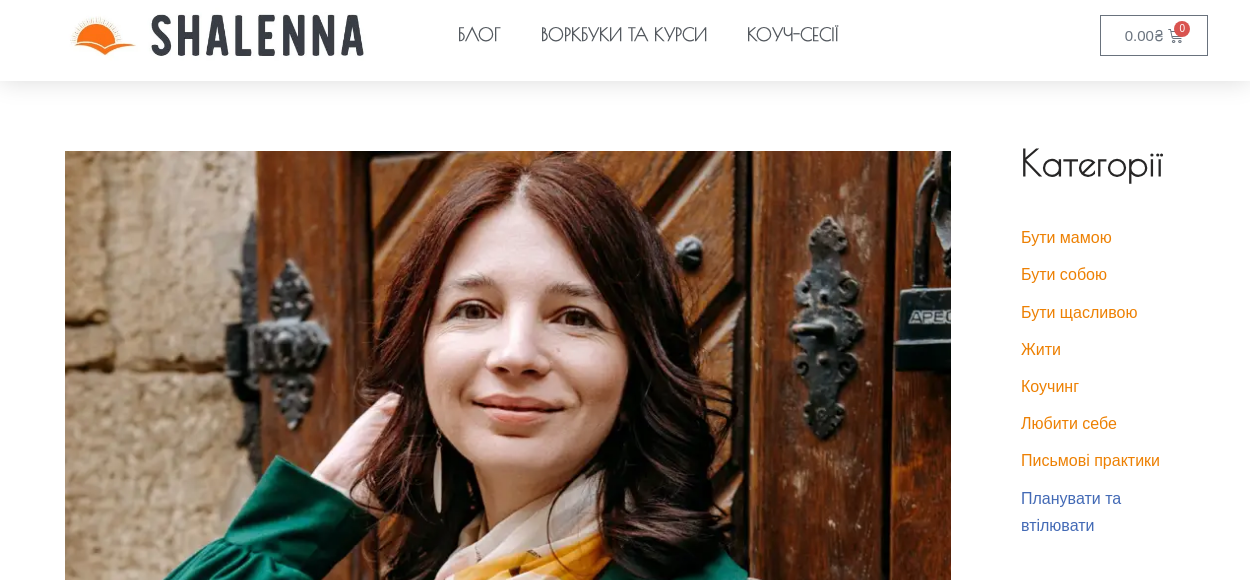 scroll, scrollTop: 0, scrollLeft: 0, axis: both 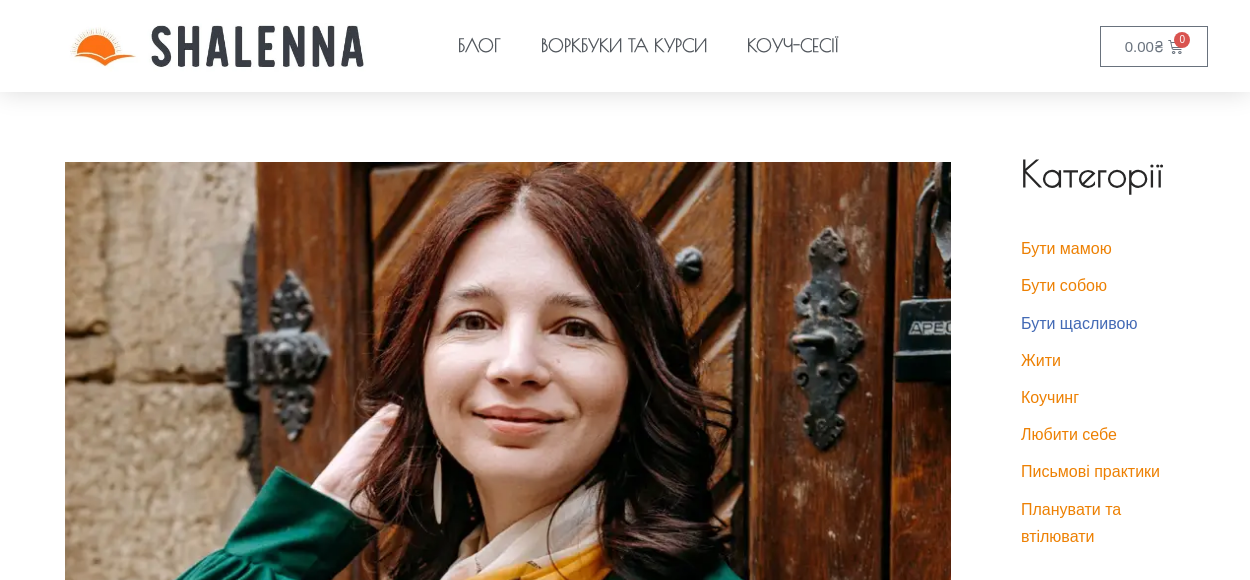 click on "Бути щасливою" at bounding box center [1079, 323] 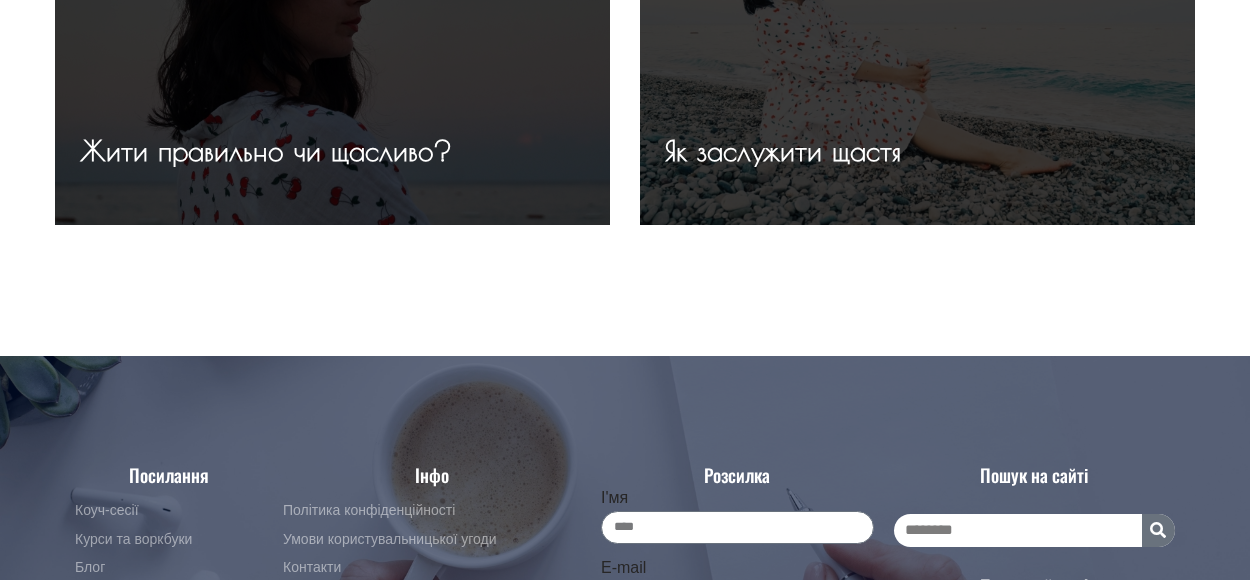 scroll, scrollTop: 600, scrollLeft: 0, axis: vertical 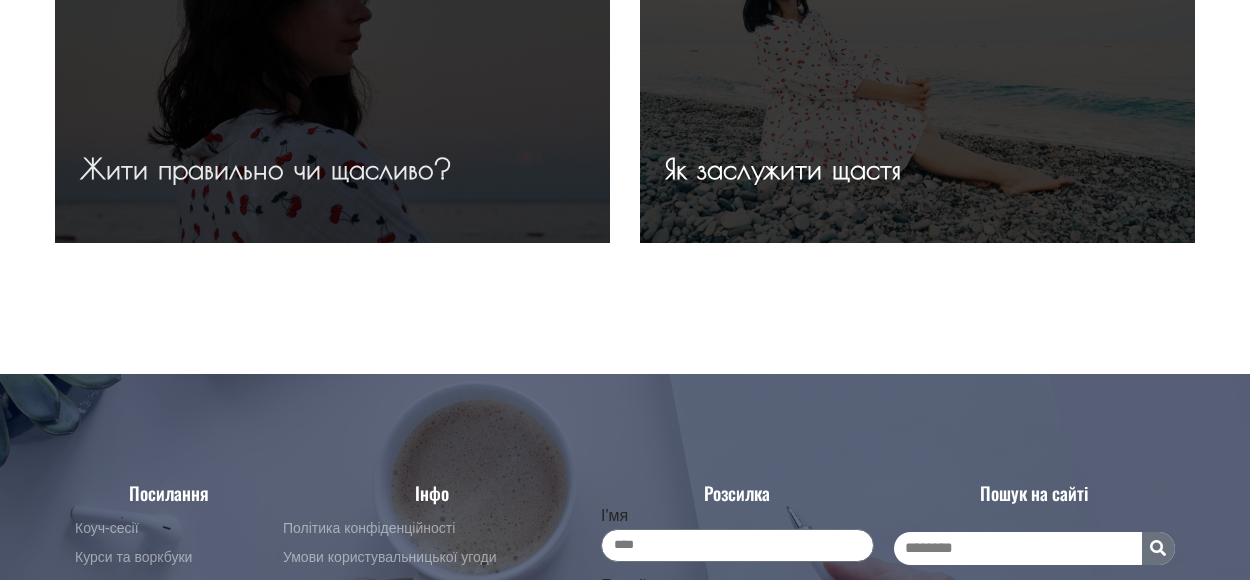 click on "Жити правильно чи щасливо?" at bounding box center [266, 168] 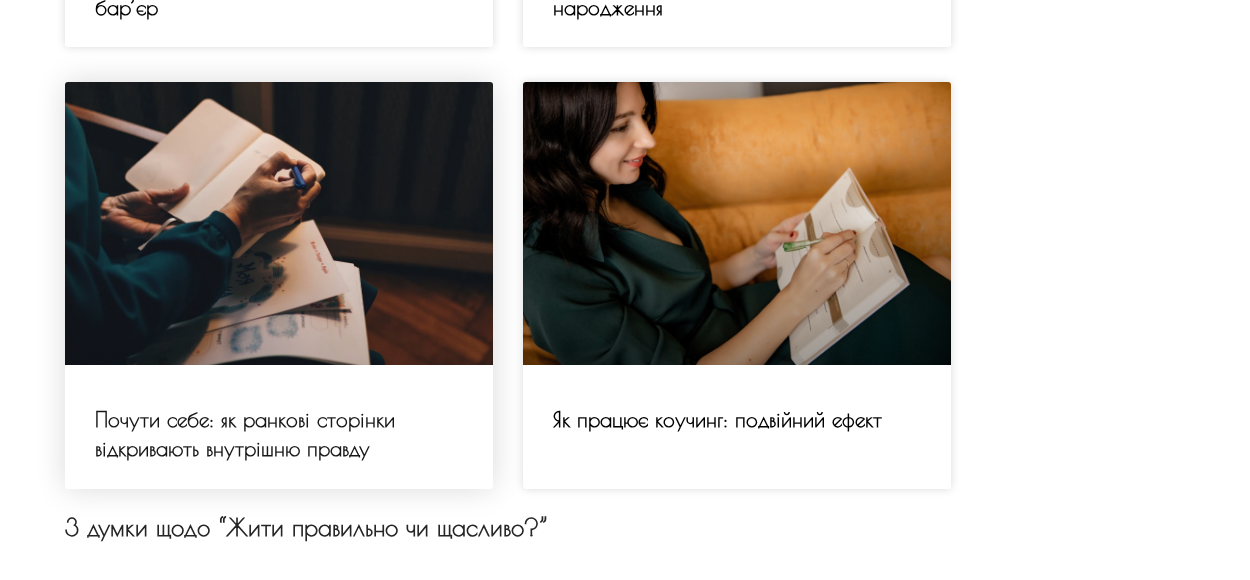 scroll, scrollTop: 3500, scrollLeft: 0, axis: vertical 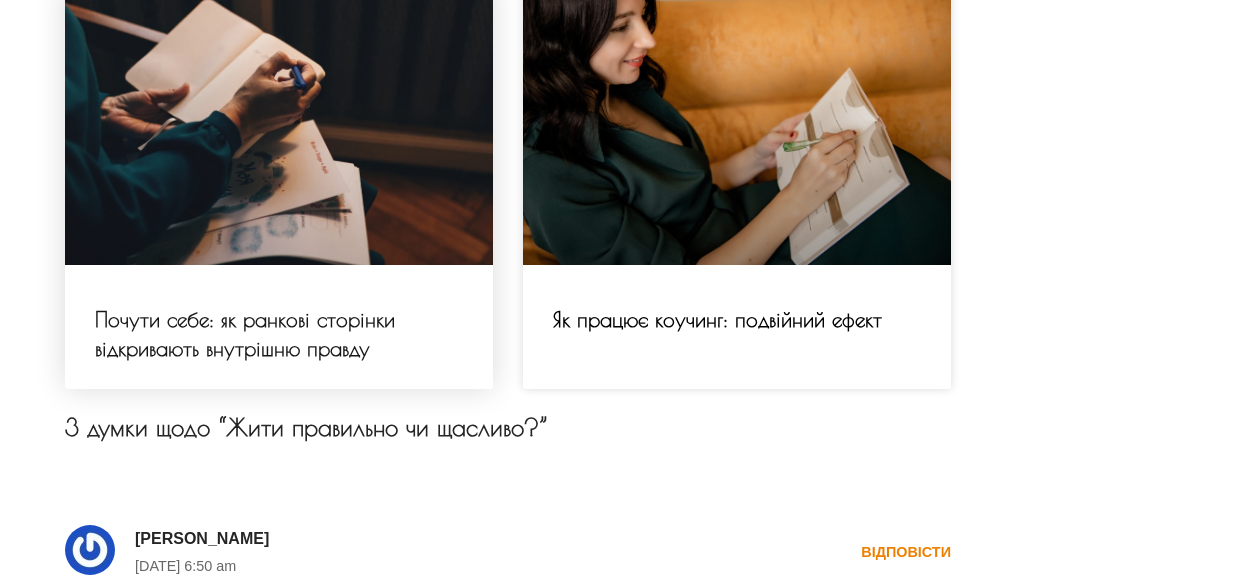 click on "Почути себе: як ранкові сторінки відкривають внутрішню правду" at bounding box center [245, 333] 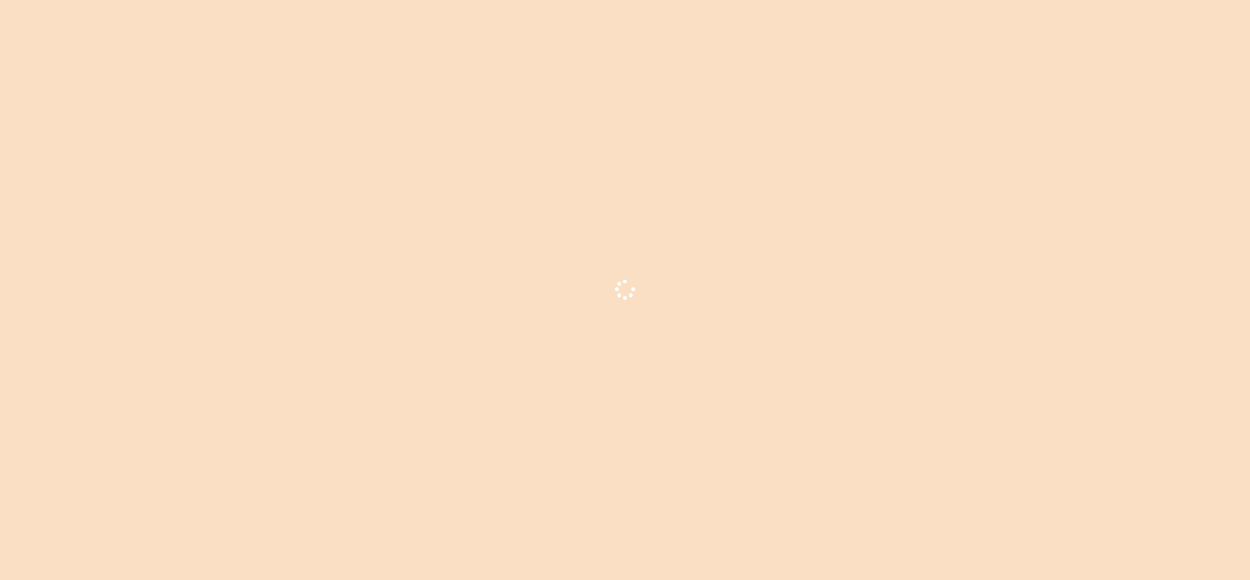 scroll, scrollTop: 3700, scrollLeft: 0, axis: vertical 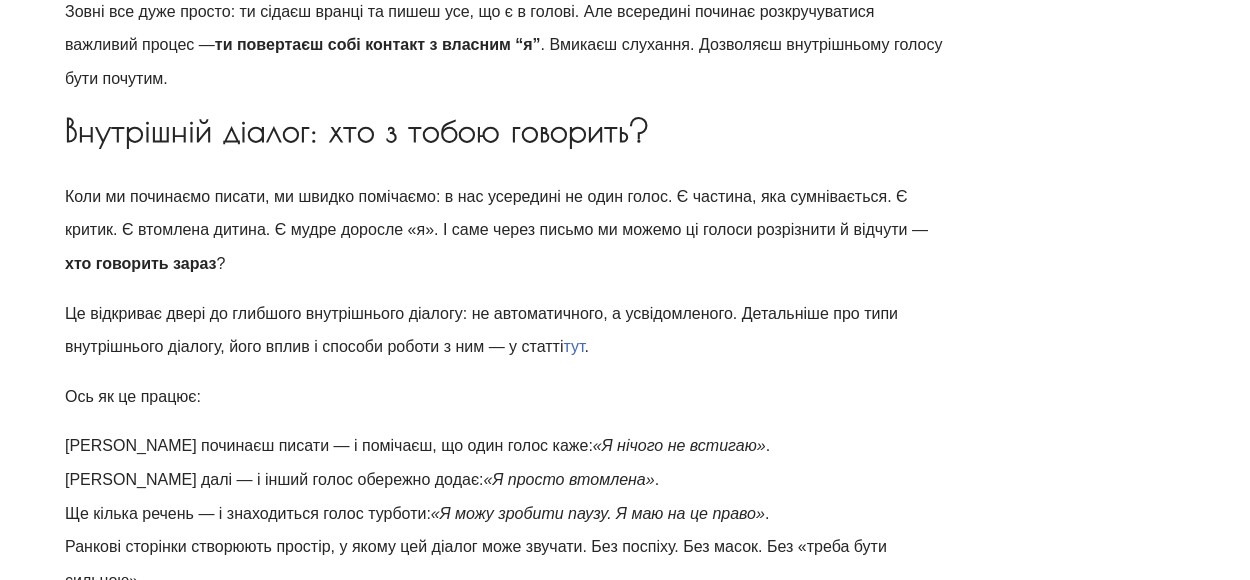 click on "тут" at bounding box center [573, 346] 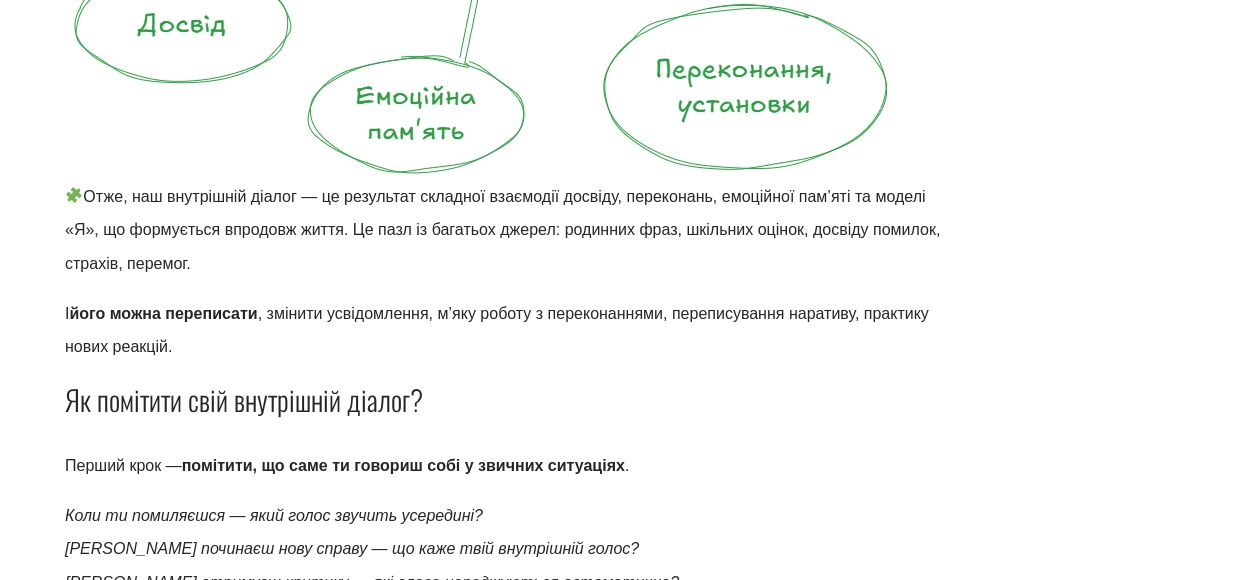 scroll, scrollTop: 3300, scrollLeft: 0, axis: vertical 